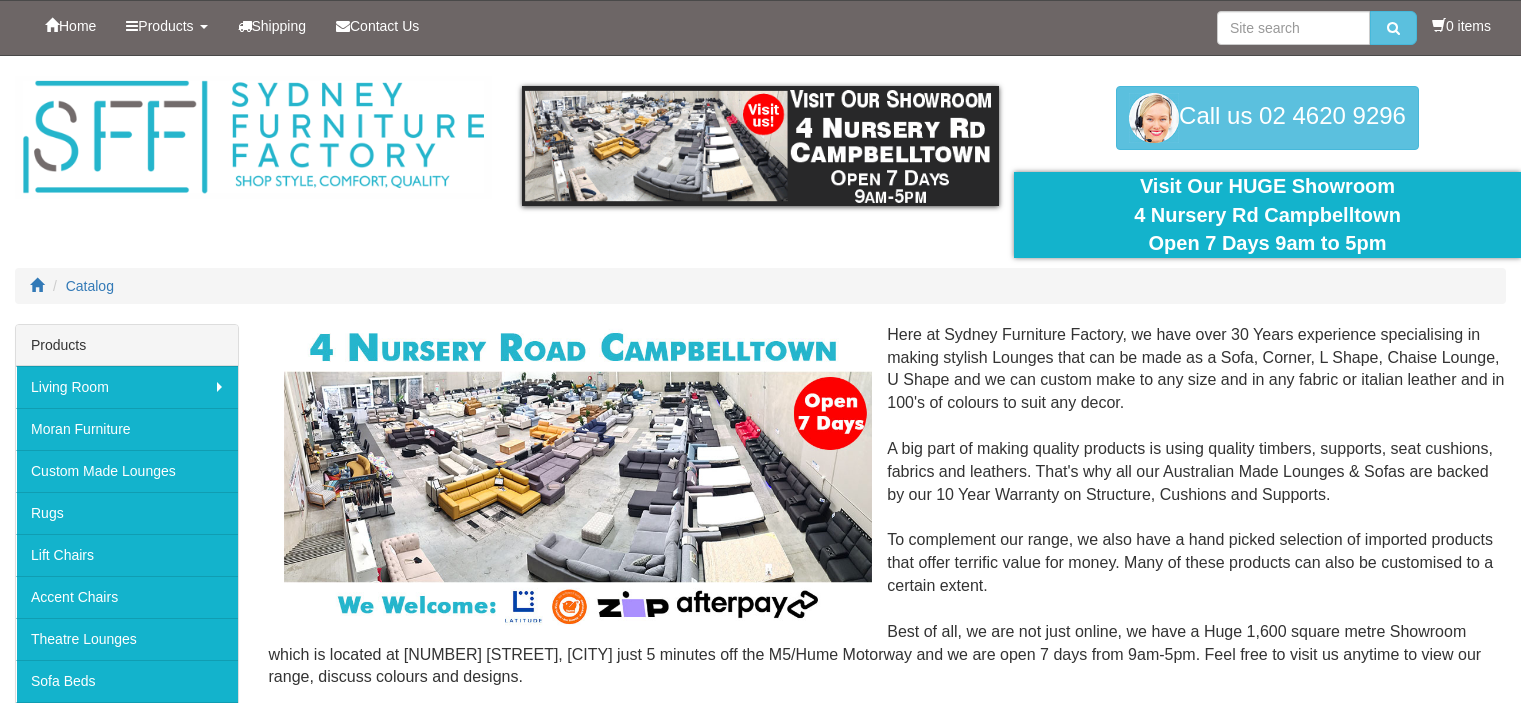 scroll, scrollTop: 0, scrollLeft: 0, axis: both 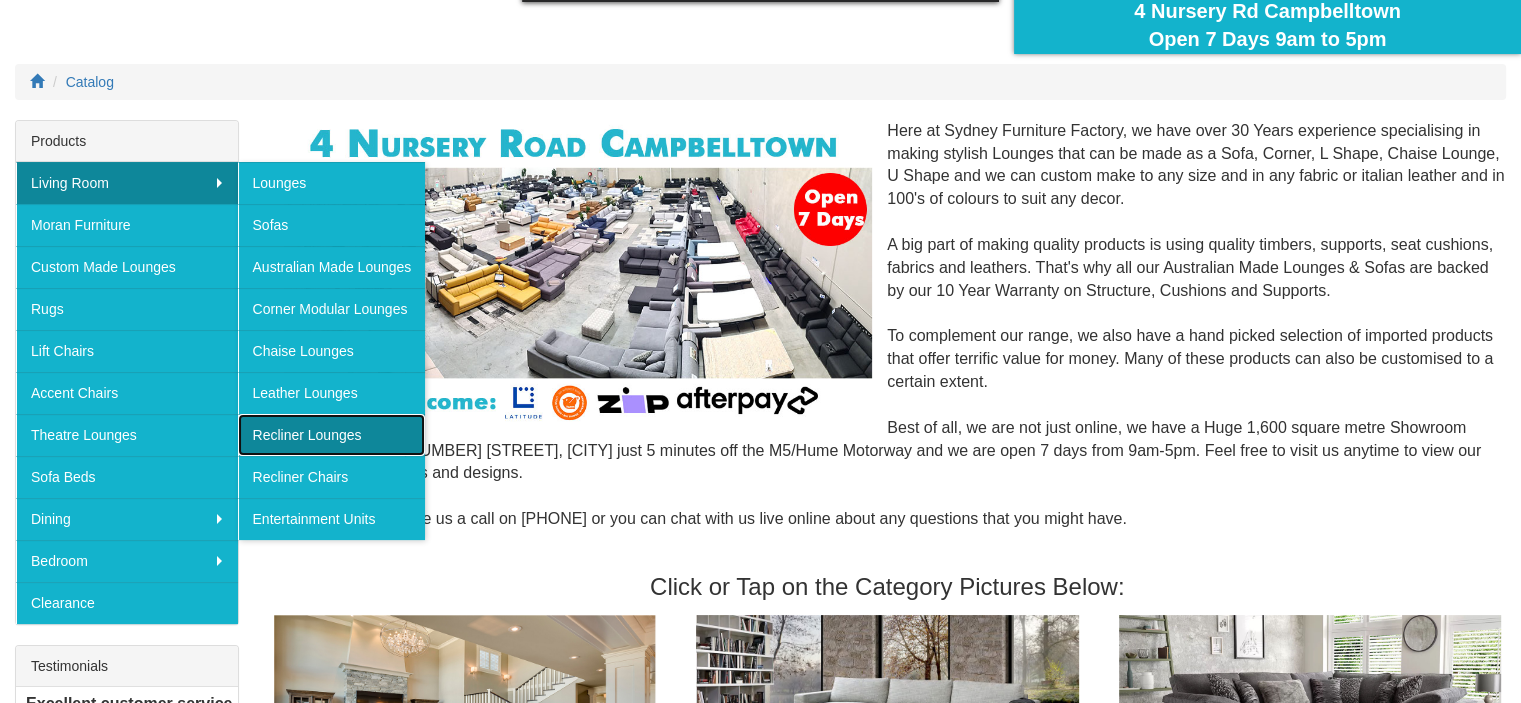 click on "Recliner Lounges" at bounding box center (332, 435) 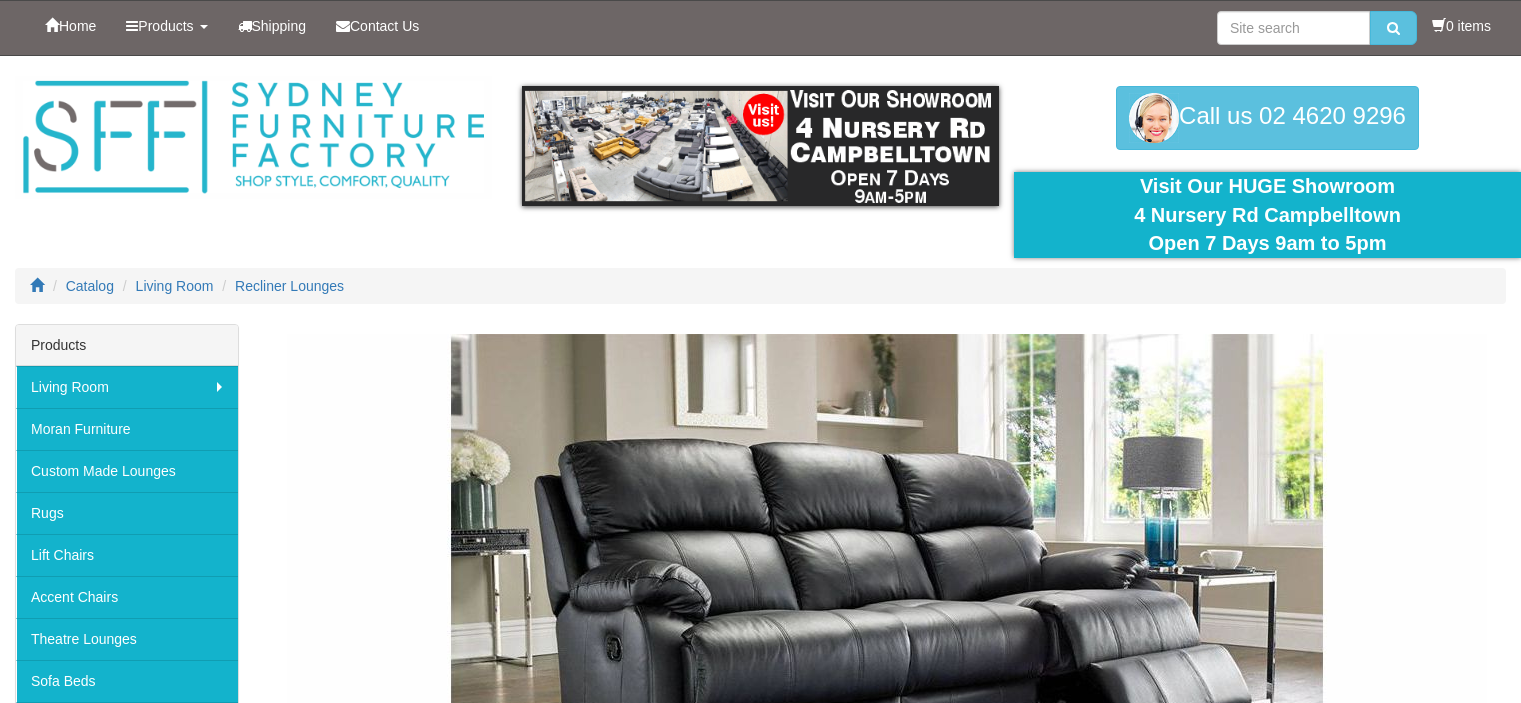 scroll, scrollTop: 0, scrollLeft: 0, axis: both 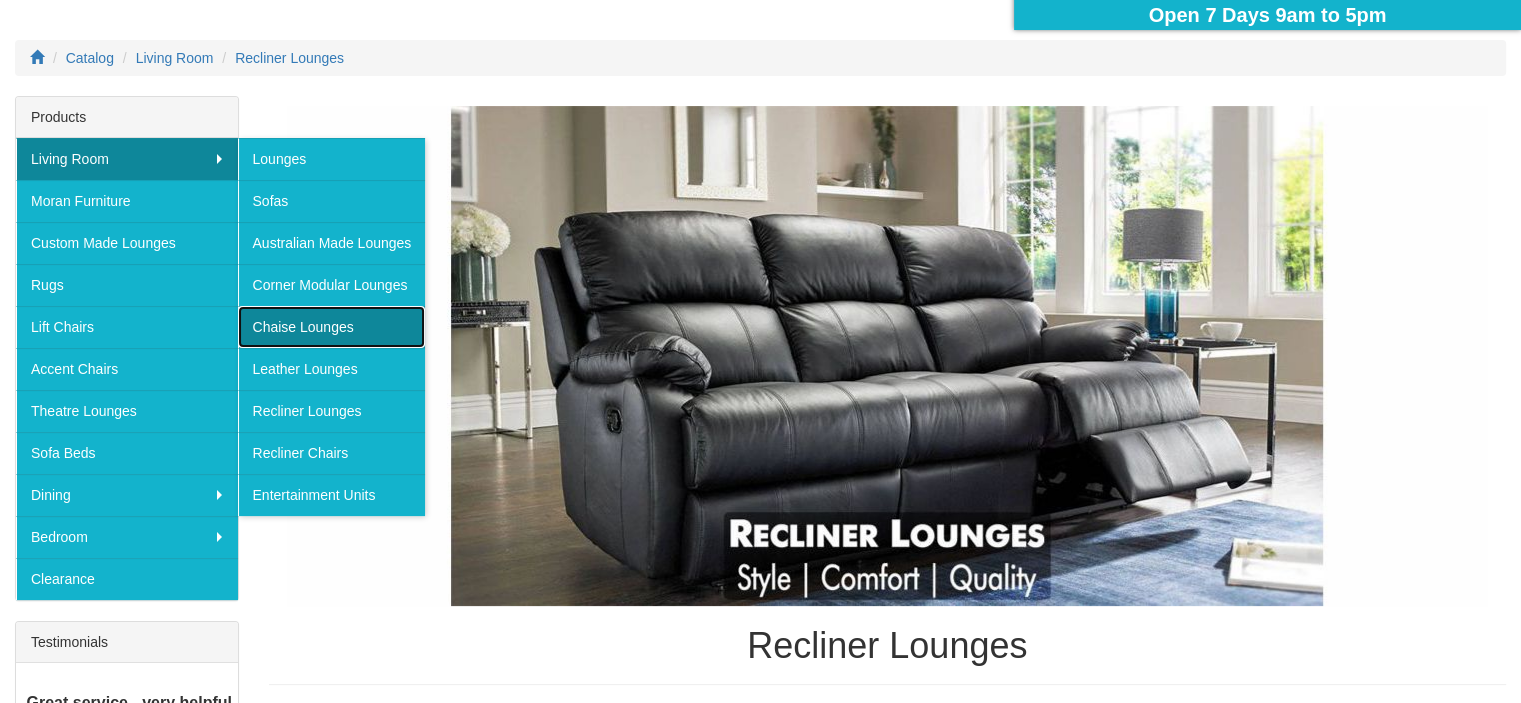 click on "Chaise Lounges" at bounding box center (332, 327) 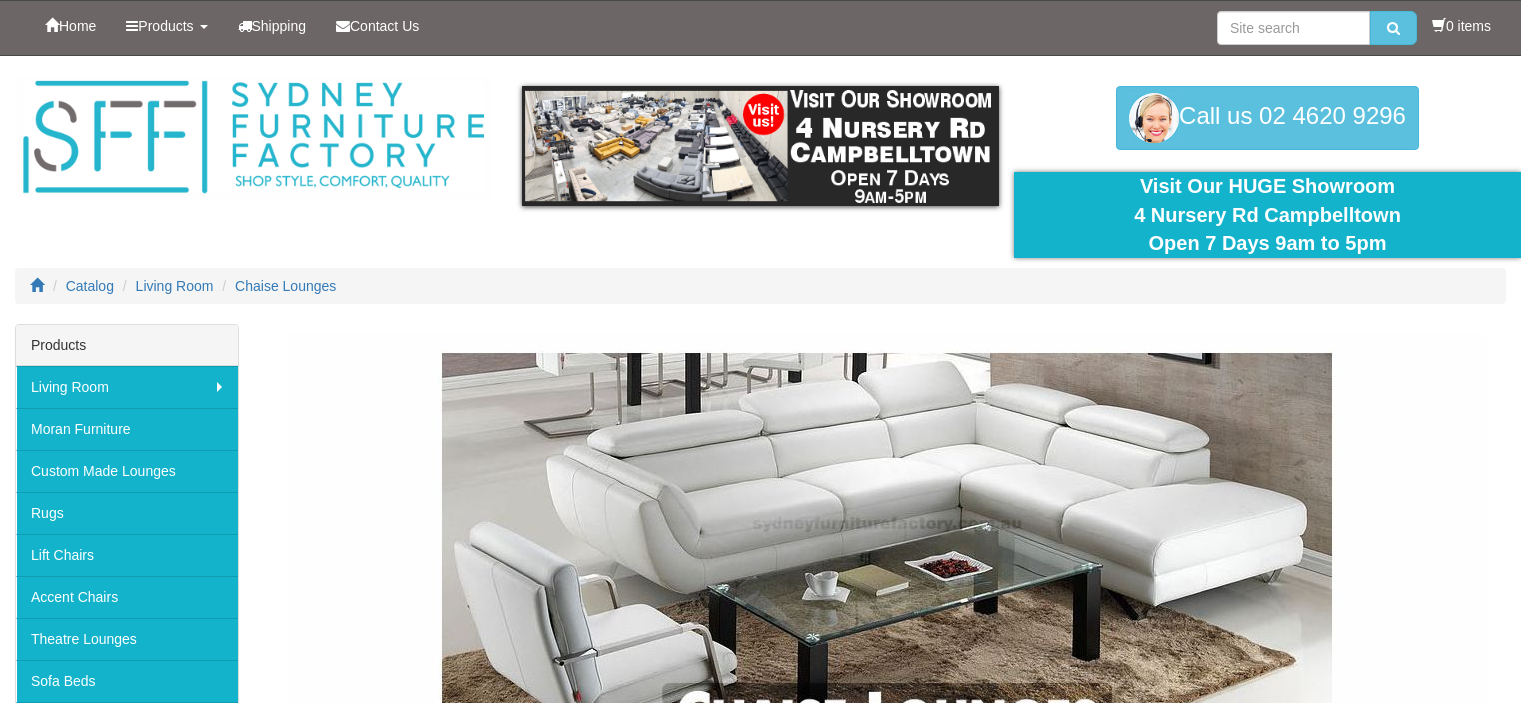 scroll, scrollTop: 0, scrollLeft: 0, axis: both 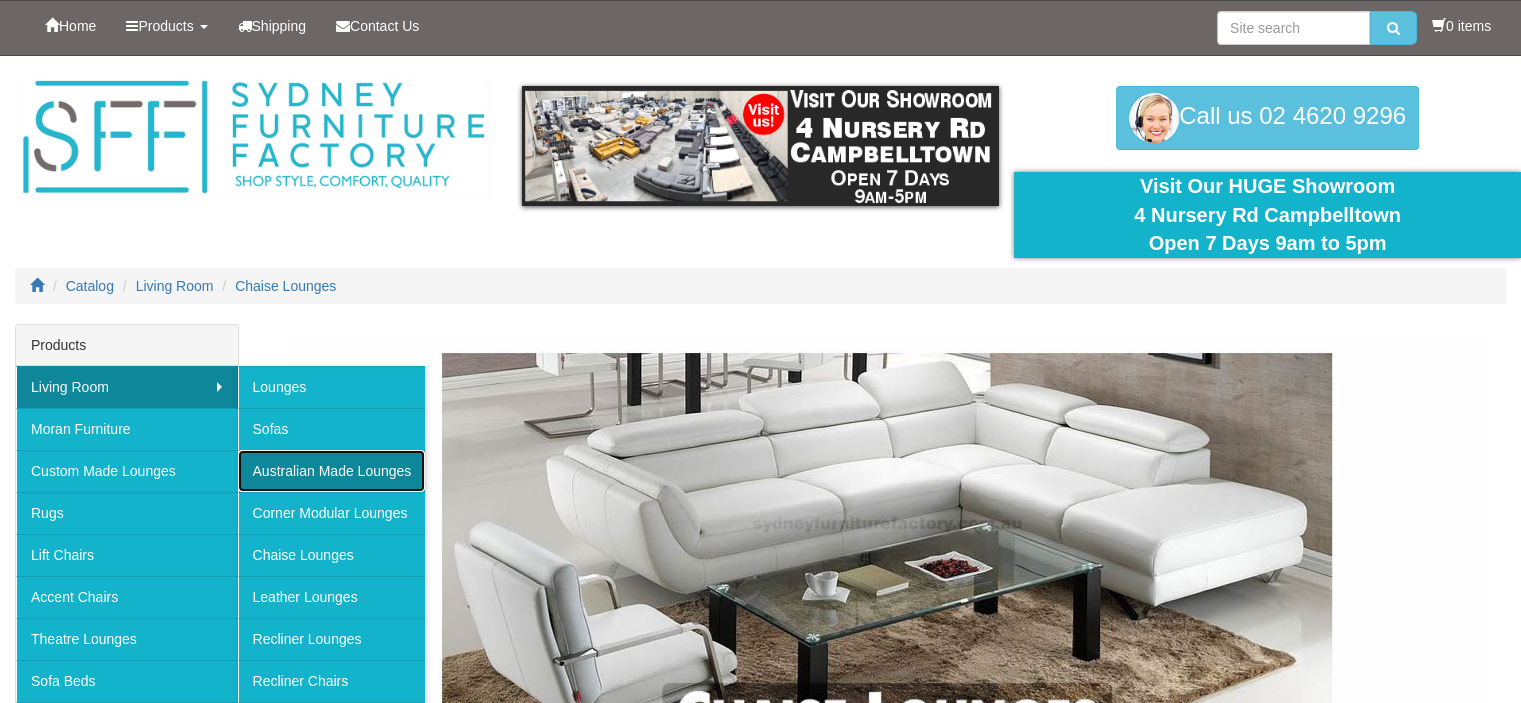 click on "Australian Made Lounges" at bounding box center [332, 471] 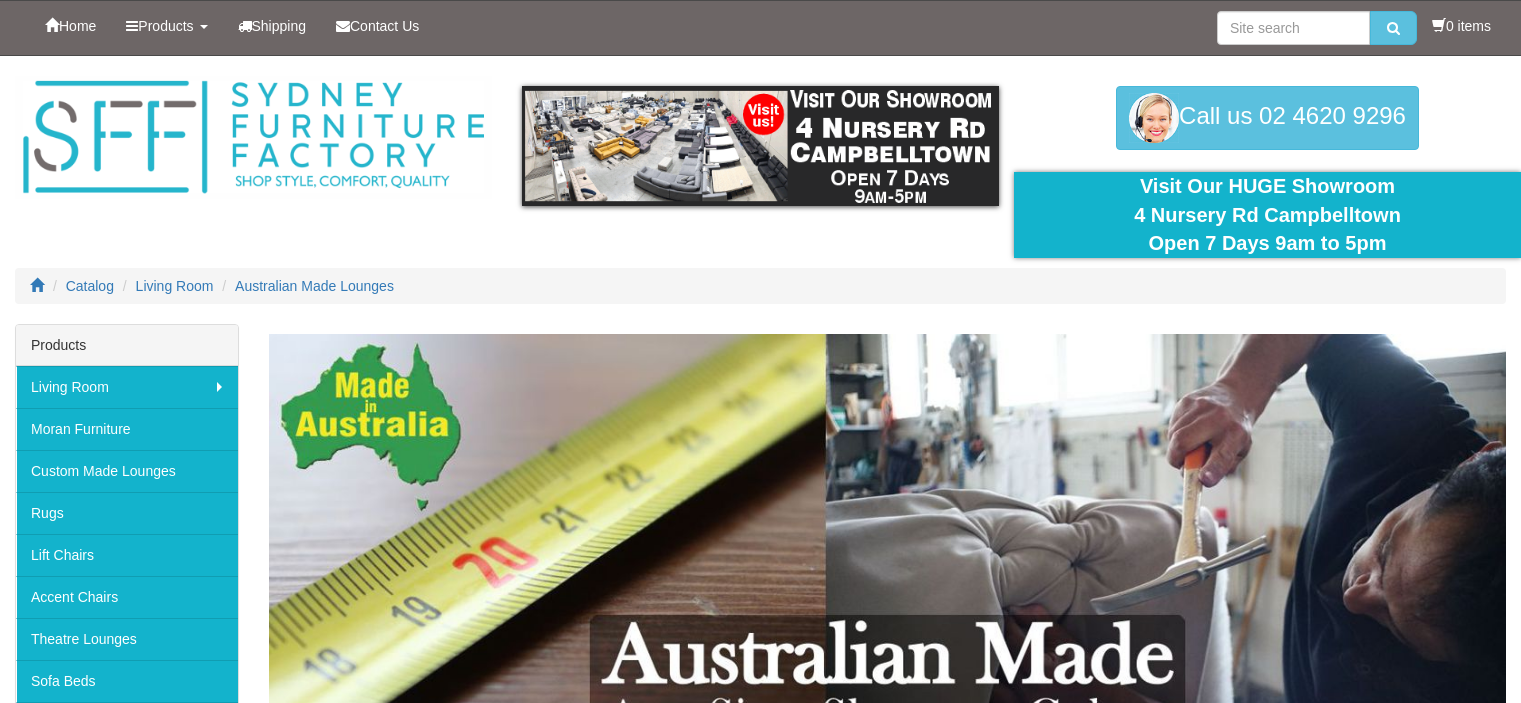scroll, scrollTop: 0, scrollLeft: 0, axis: both 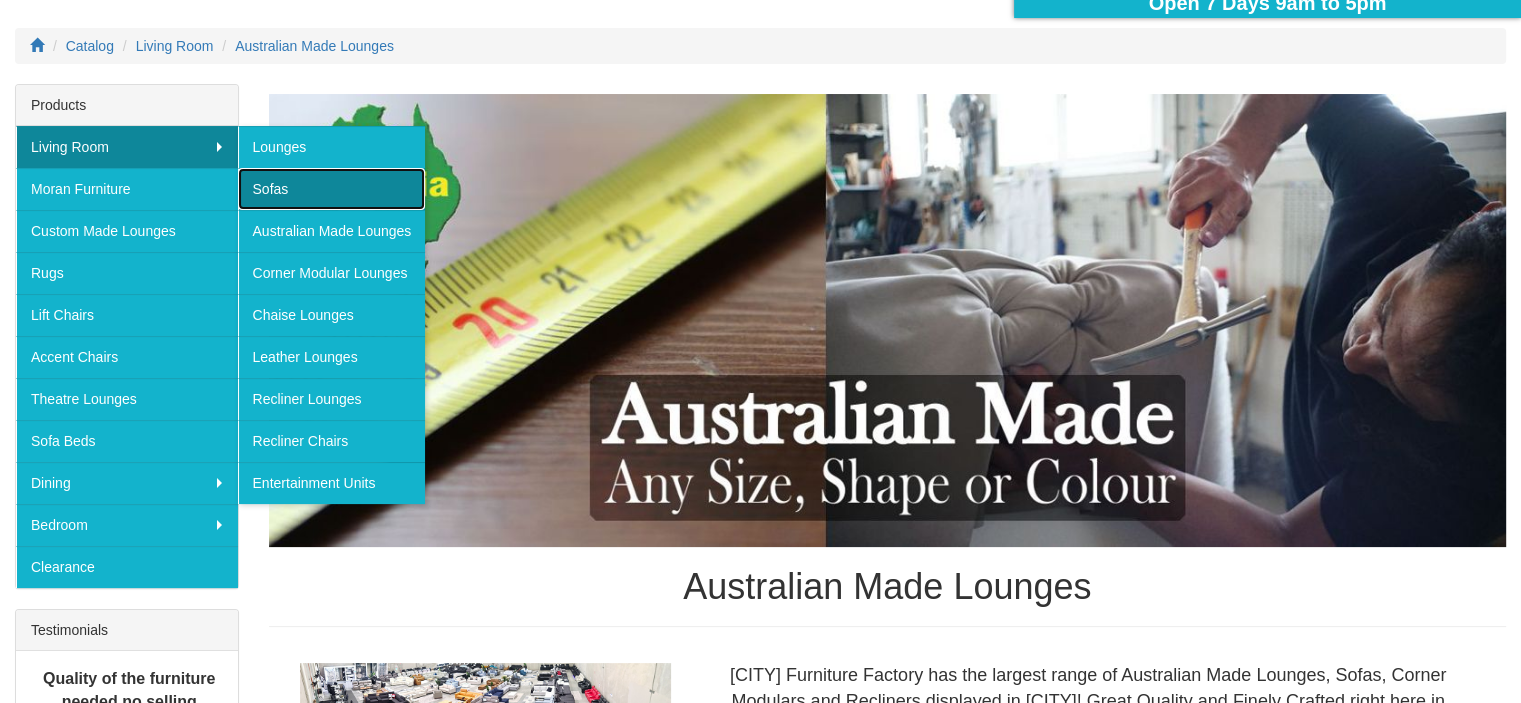click on "Sofas" at bounding box center [332, 189] 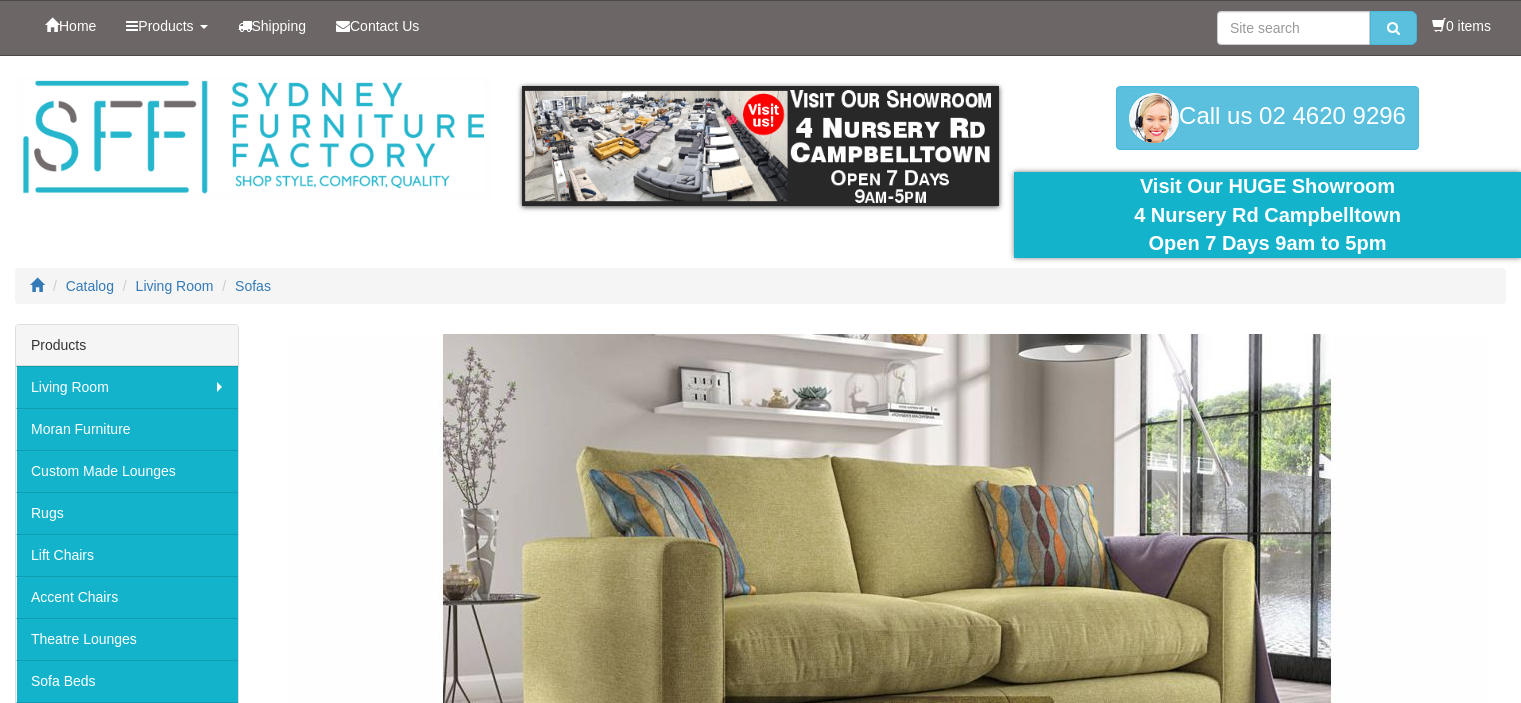 scroll, scrollTop: 0, scrollLeft: 0, axis: both 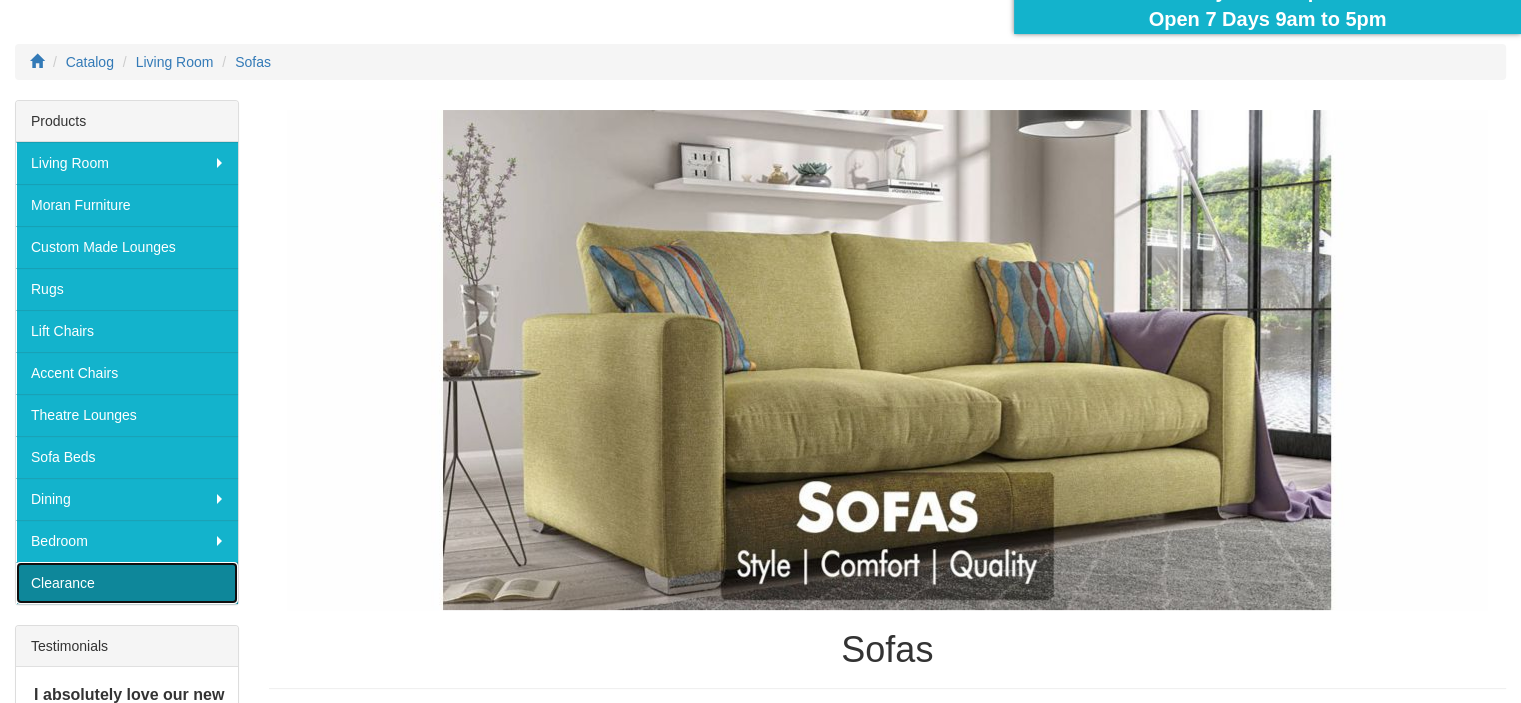 click on "Clearance" at bounding box center (127, 583) 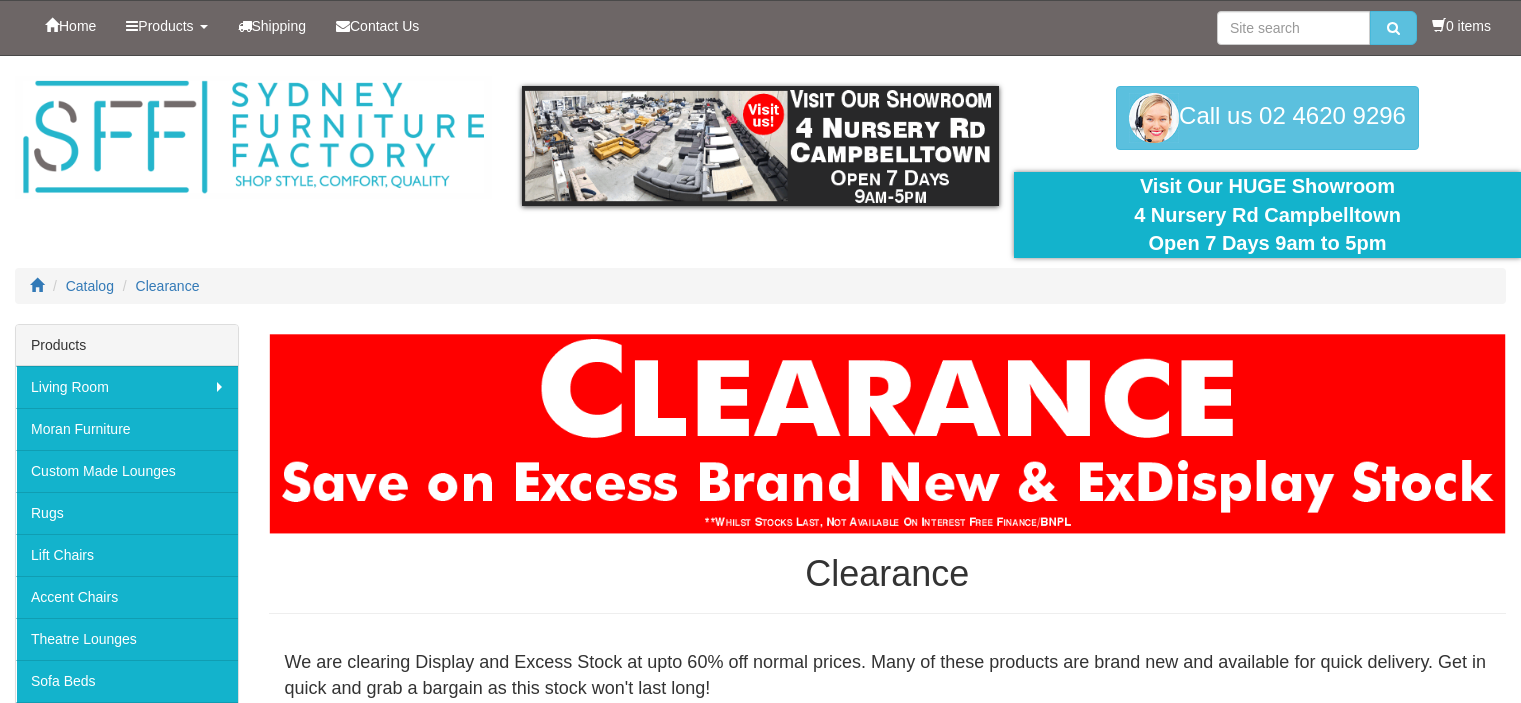 scroll, scrollTop: 0, scrollLeft: 0, axis: both 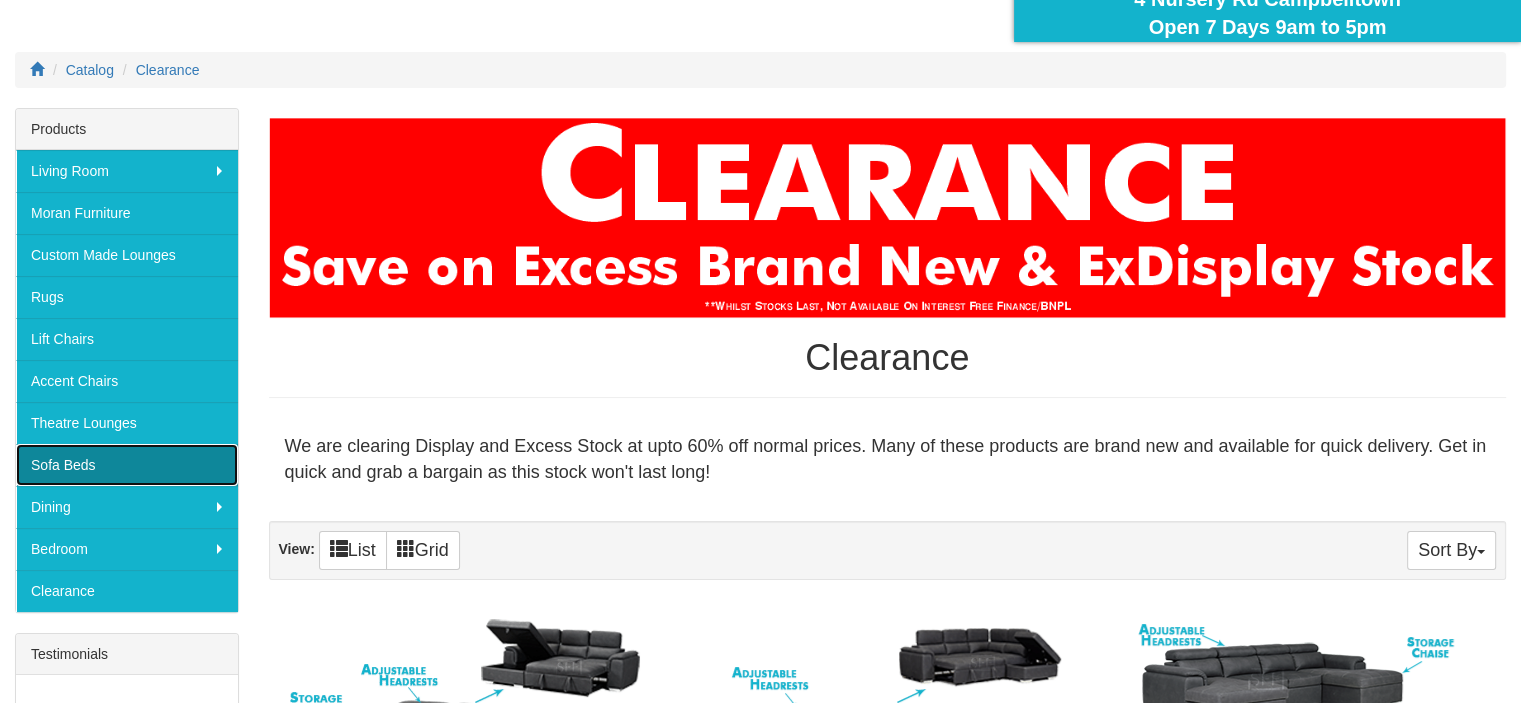 click on "Sofa Beds" at bounding box center (127, 465) 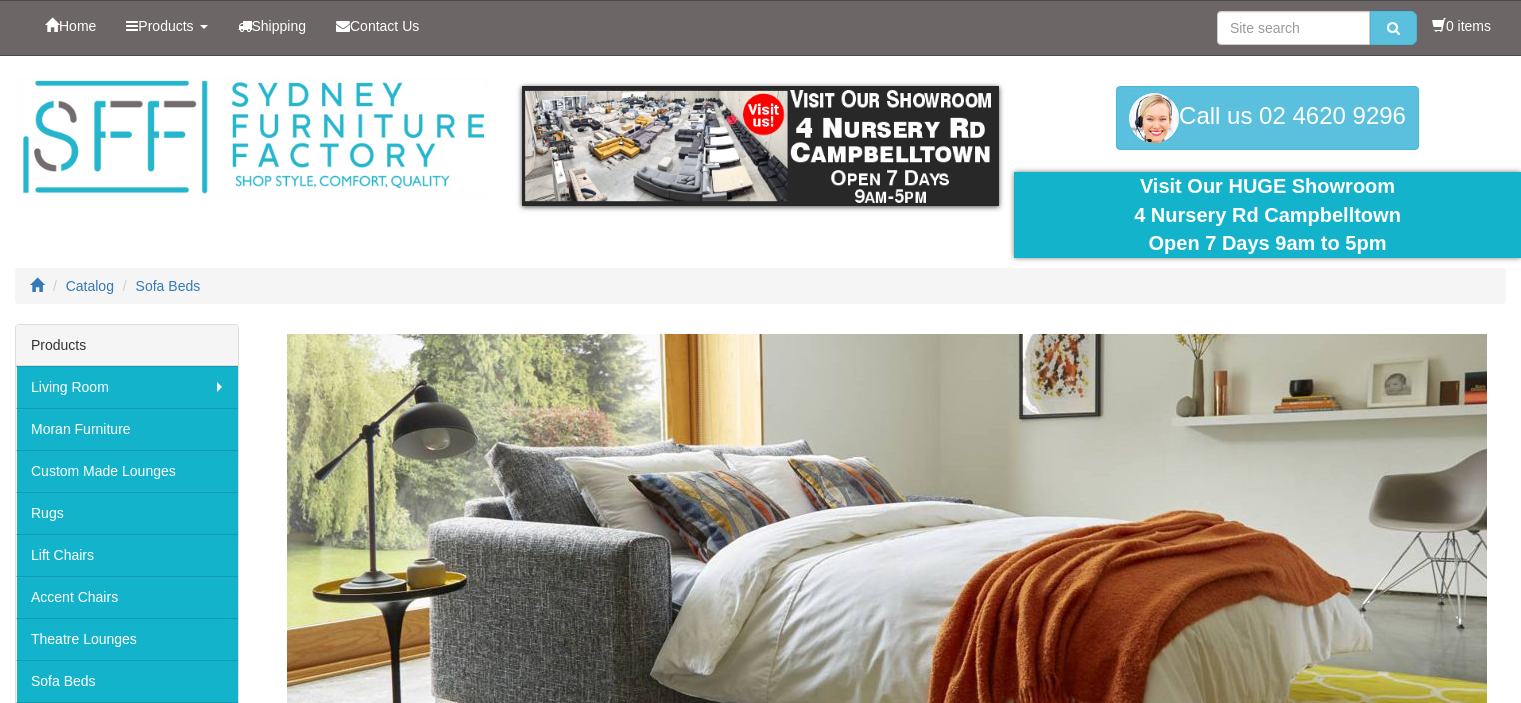 scroll, scrollTop: 0, scrollLeft: 0, axis: both 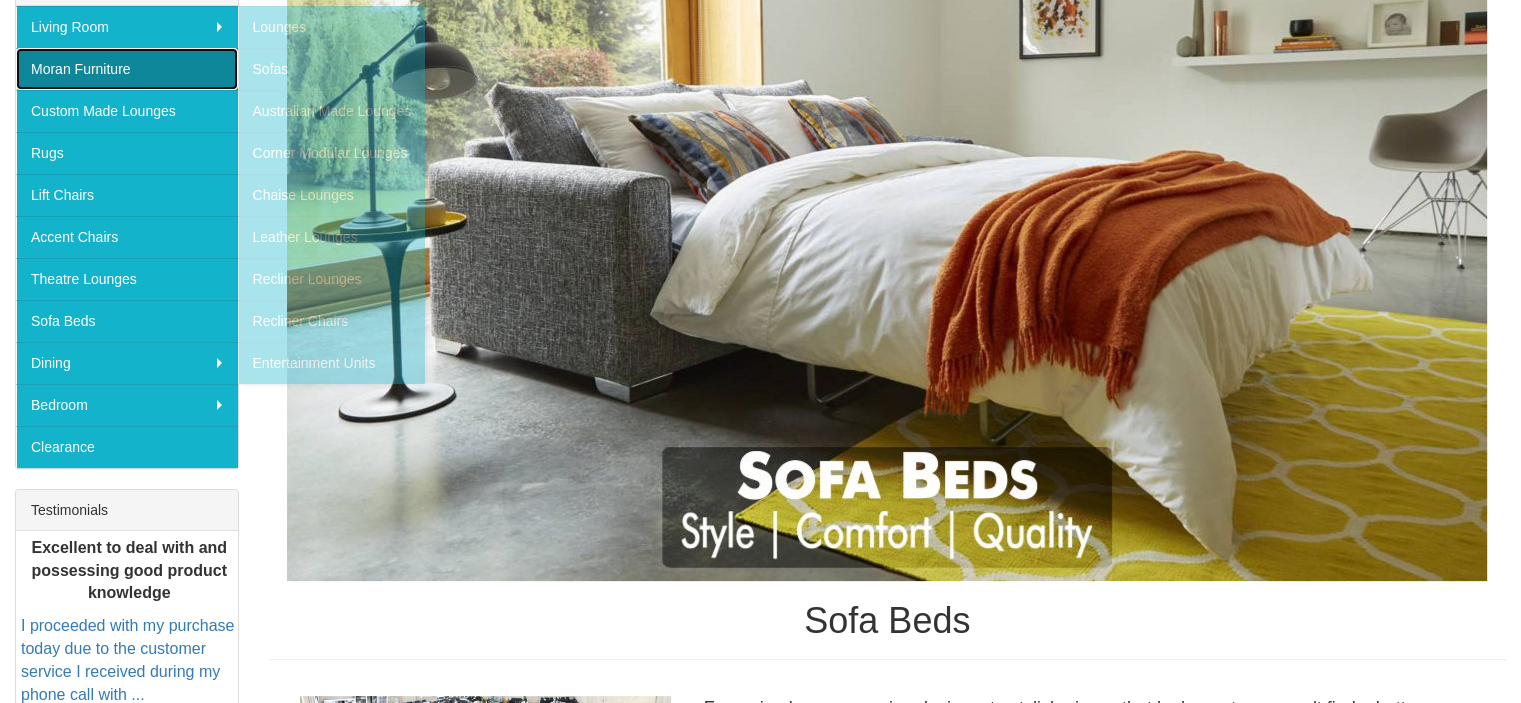 click on "Moran Furniture" at bounding box center (127, 69) 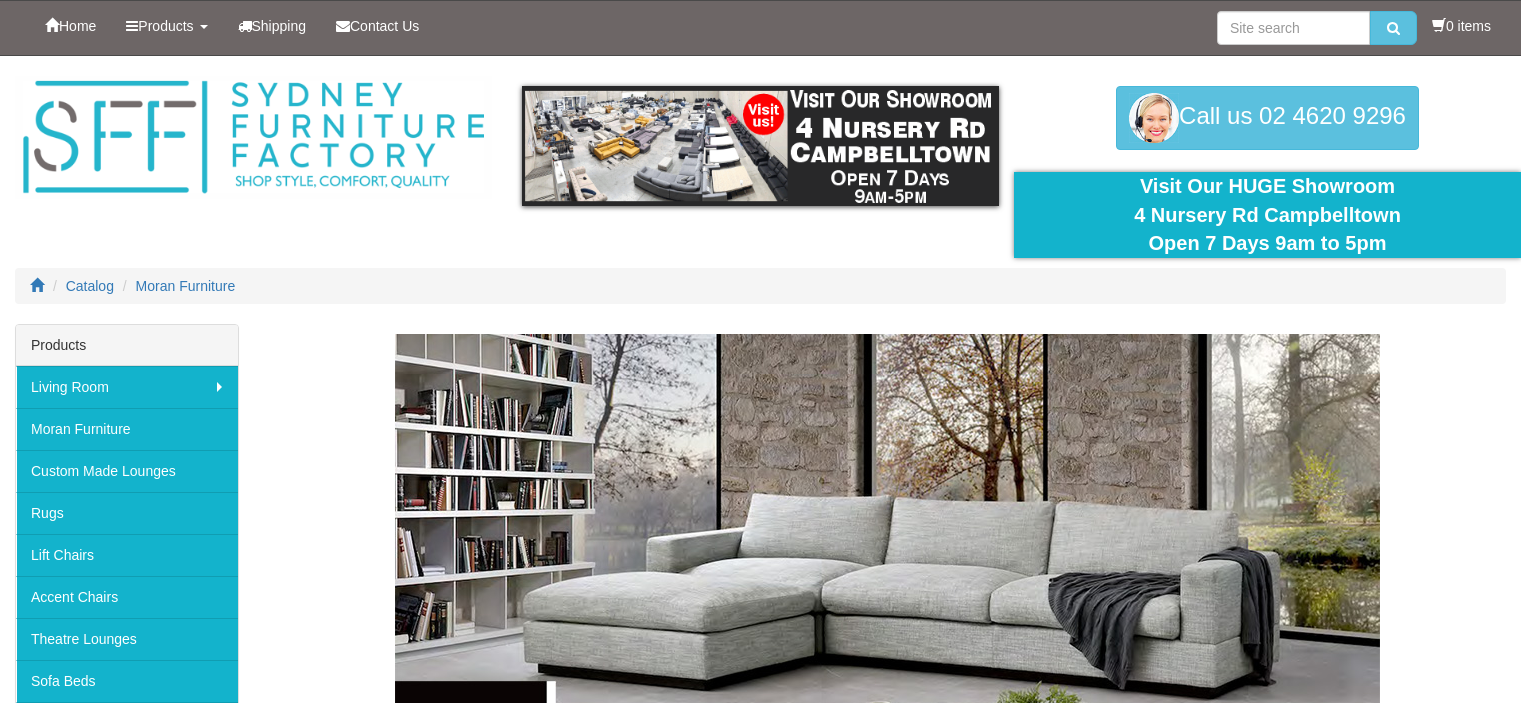scroll, scrollTop: 0, scrollLeft: 0, axis: both 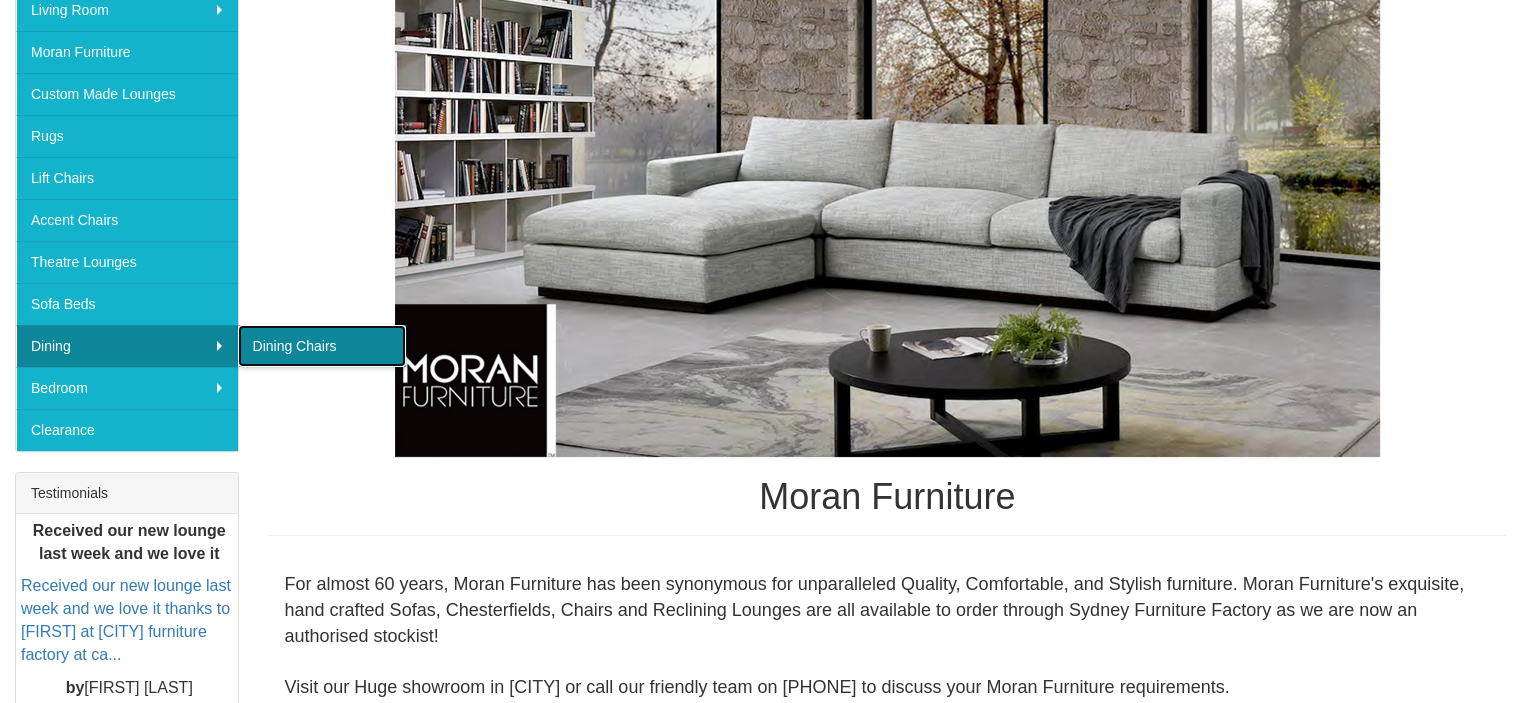 click on "Dining Chairs" at bounding box center [322, 346] 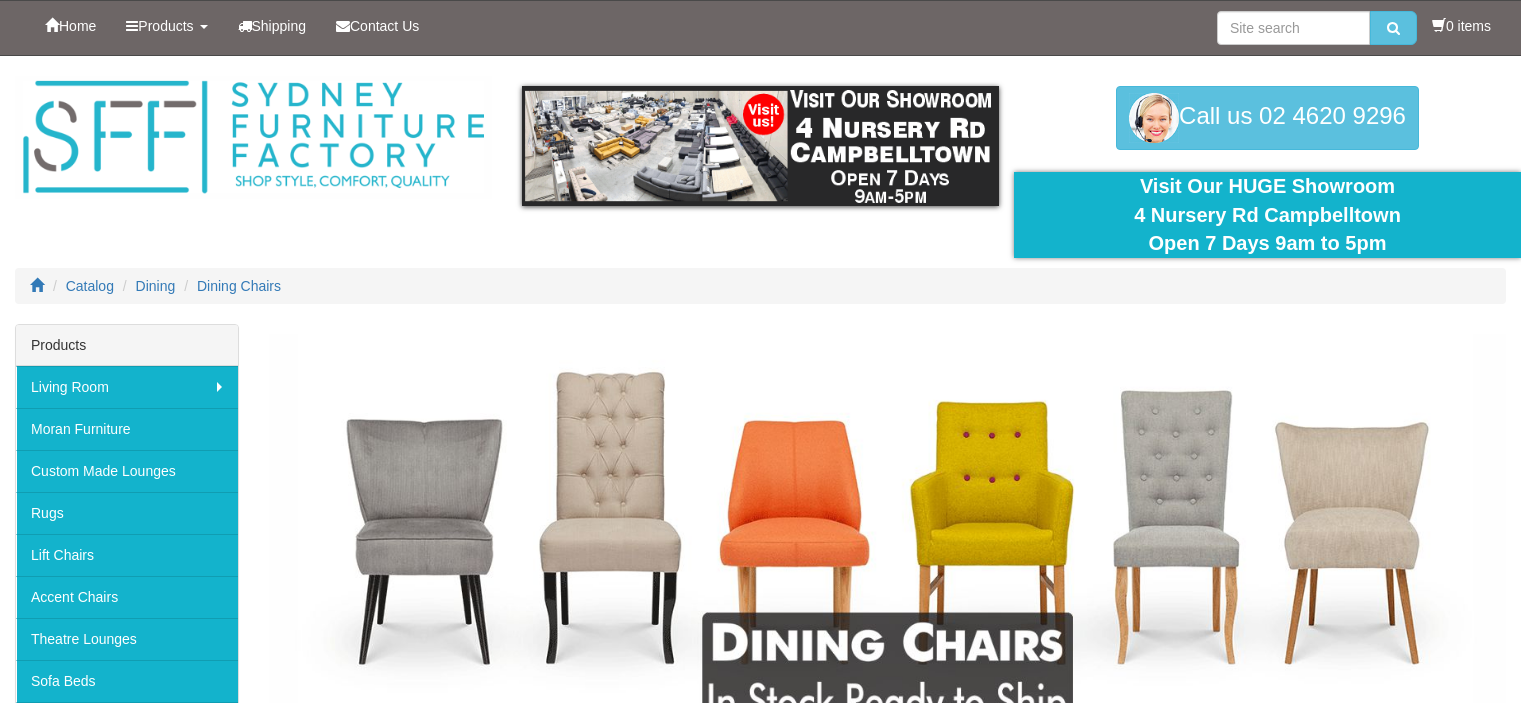scroll, scrollTop: 0, scrollLeft: 0, axis: both 